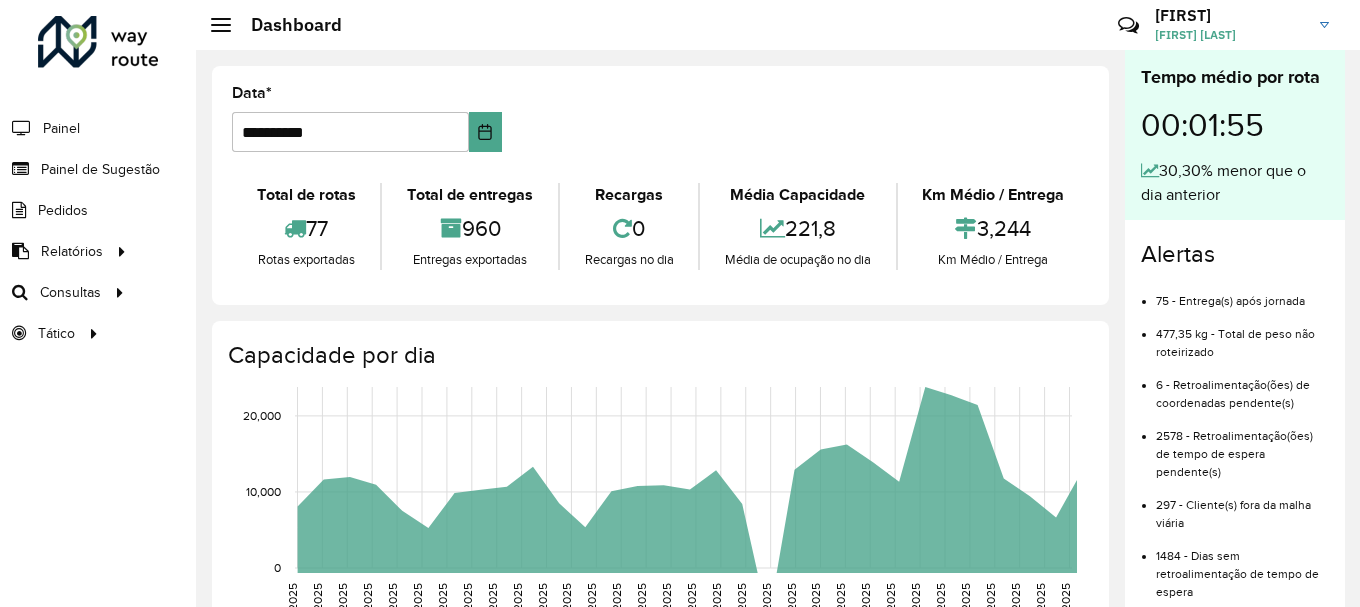 scroll, scrollTop: 0, scrollLeft: 0, axis: both 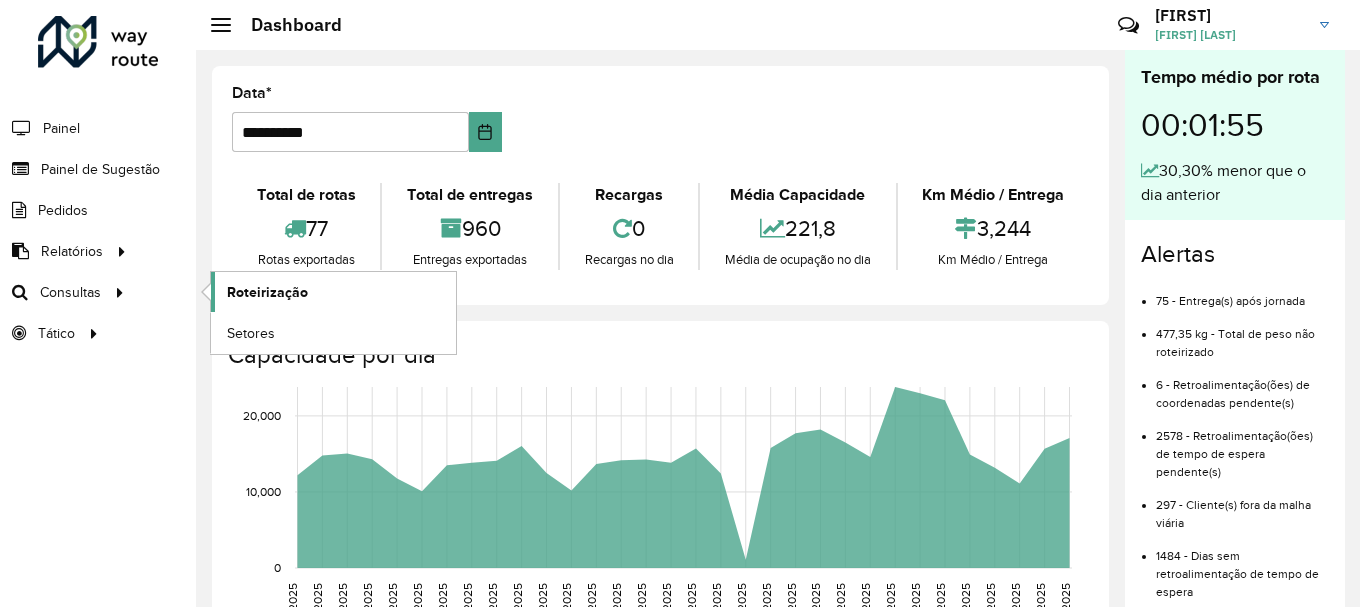 click on "Roteirização" 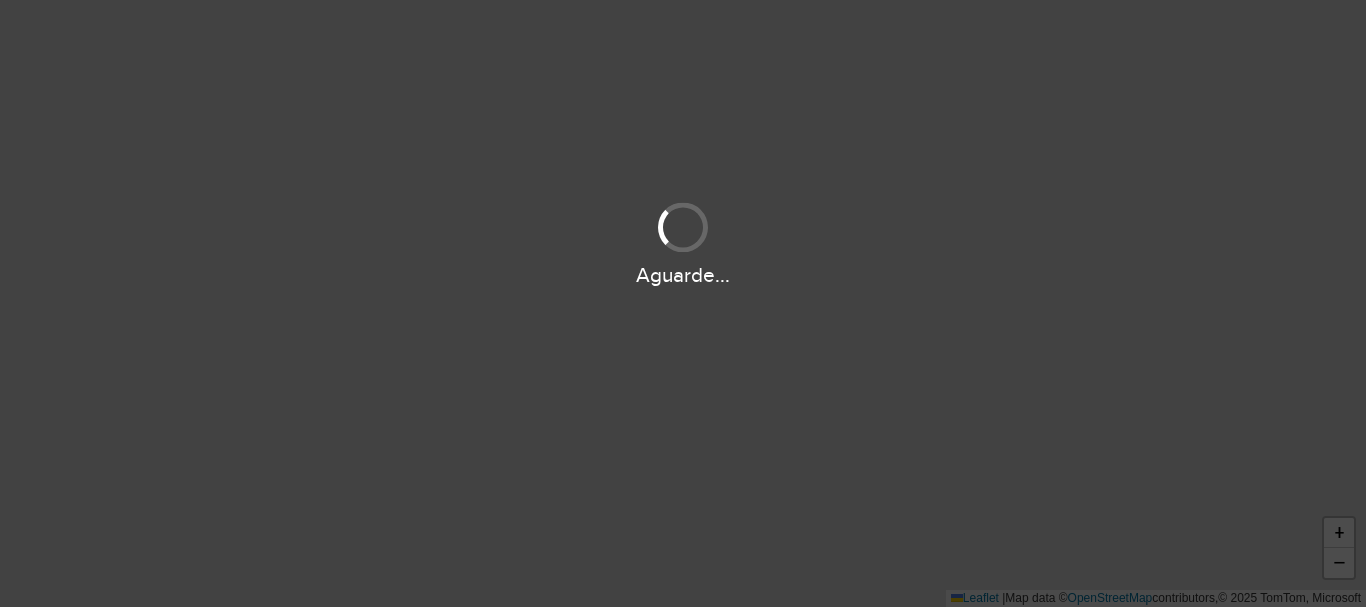 scroll, scrollTop: 0, scrollLeft: 0, axis: both 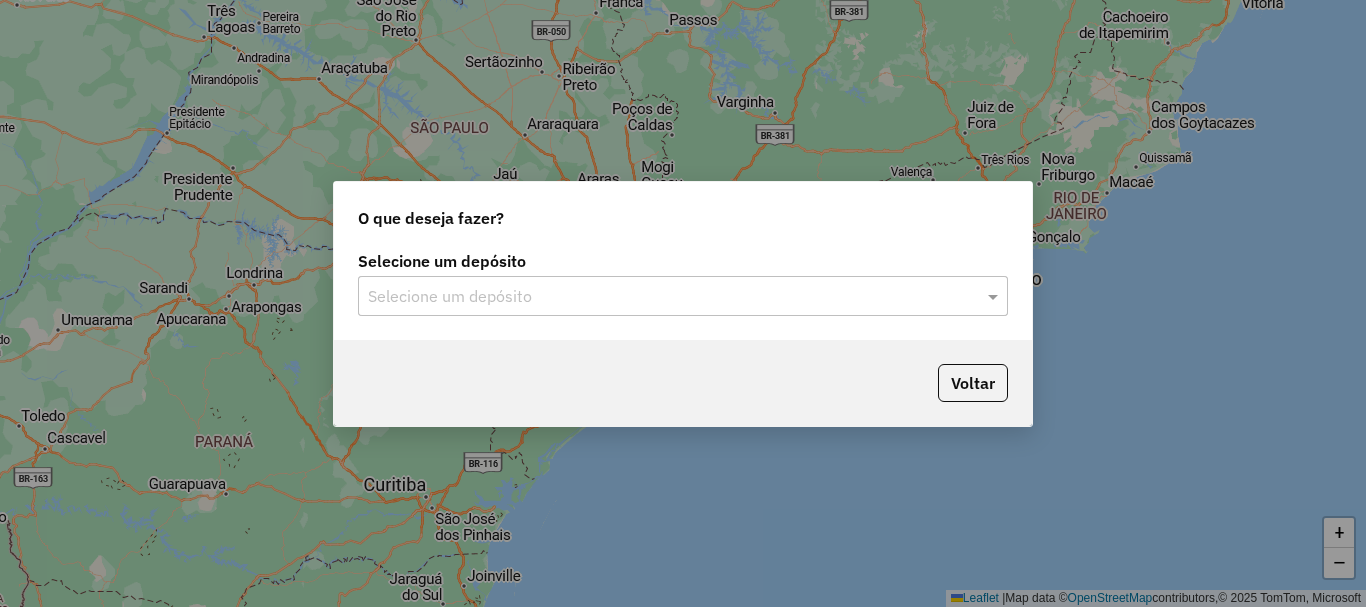 click 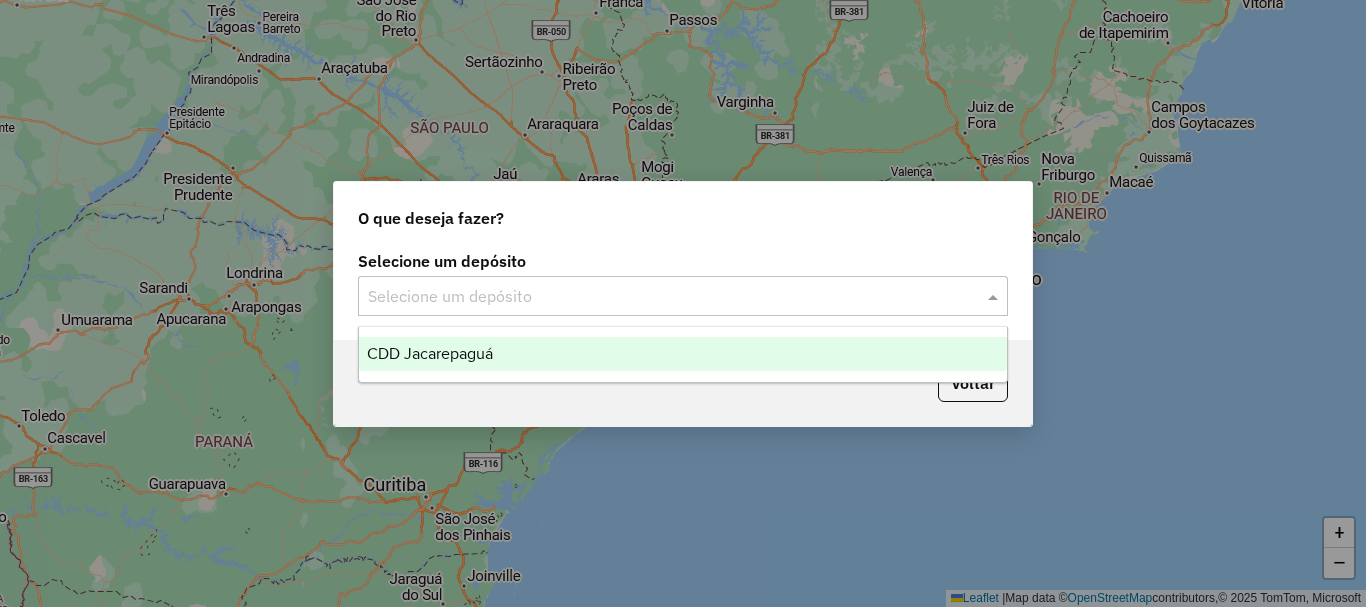 click on "CDD Jacarepaguá" at bounding box center (430, 353) 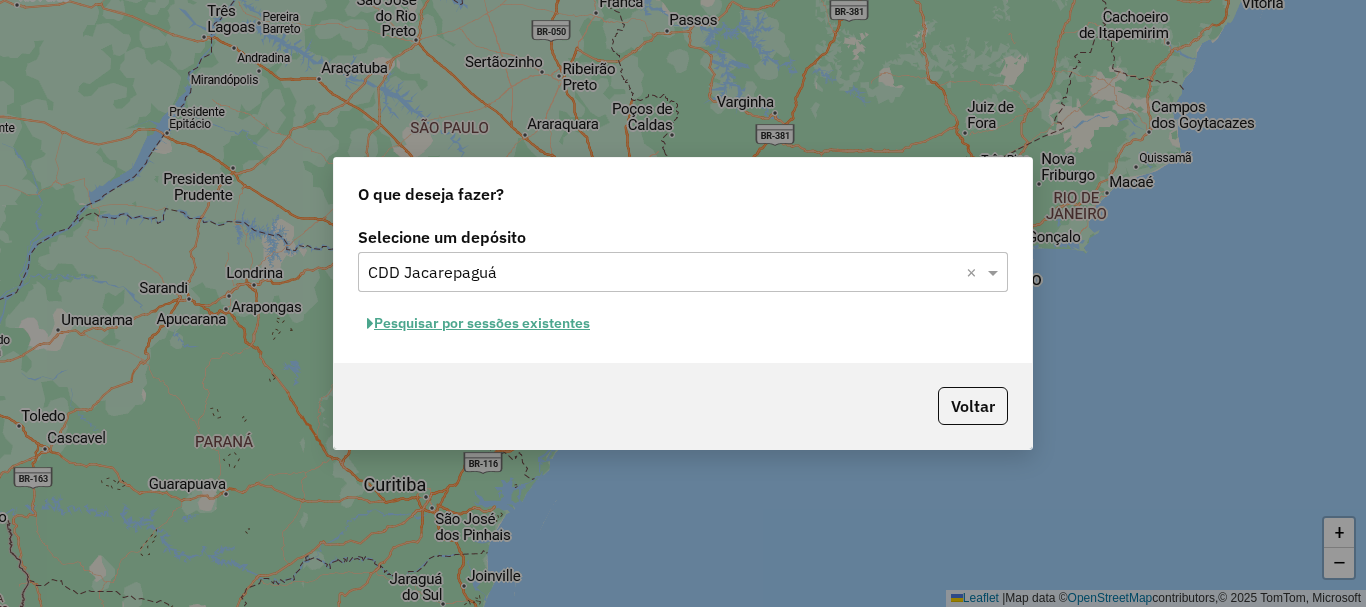 click on "Pesquisar por sessões existentes" 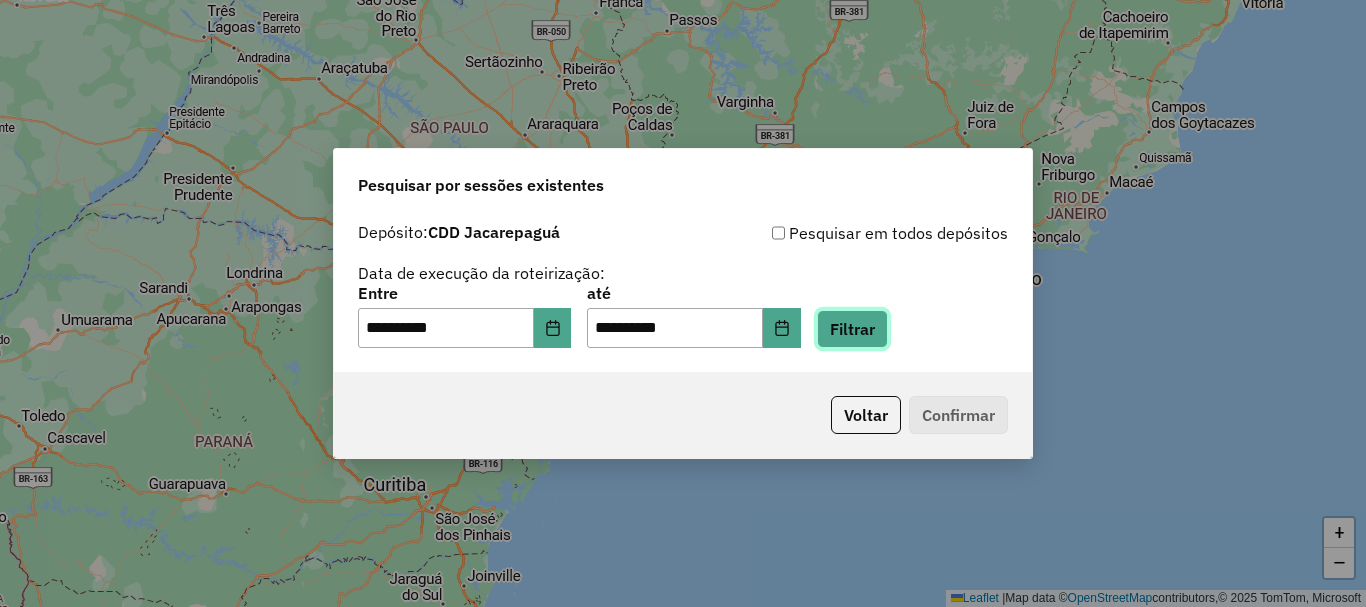 click on "Filtrar" 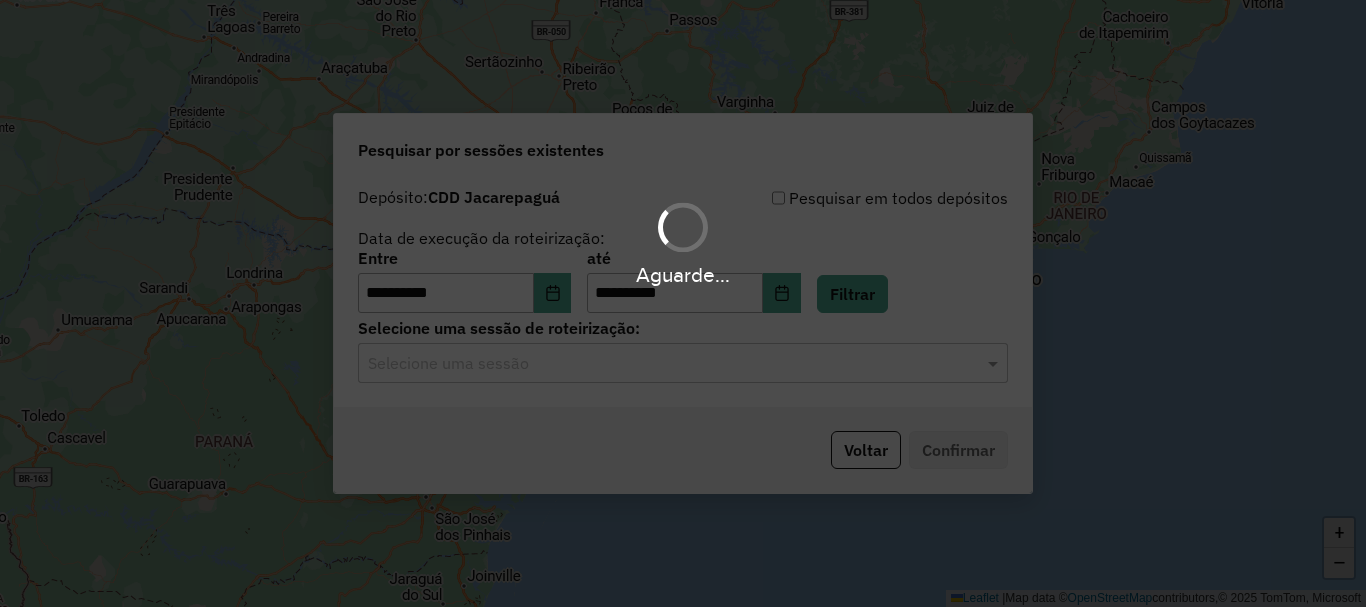 click on "**********" at bounding box center (683, 303) 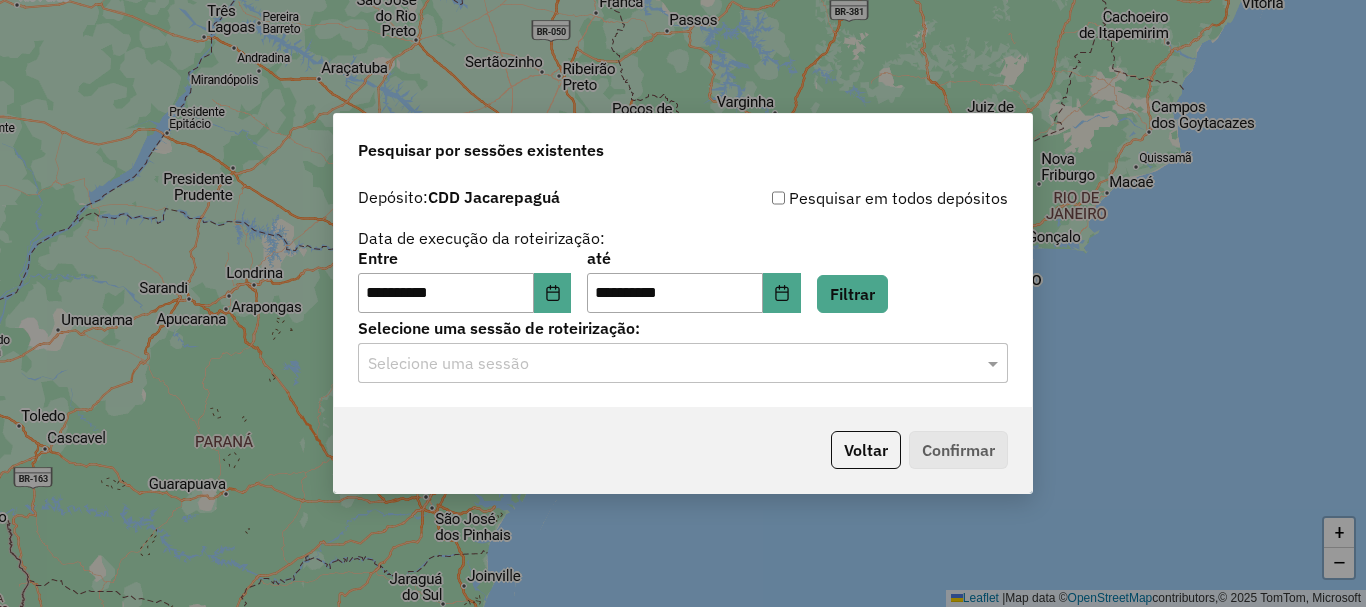 click 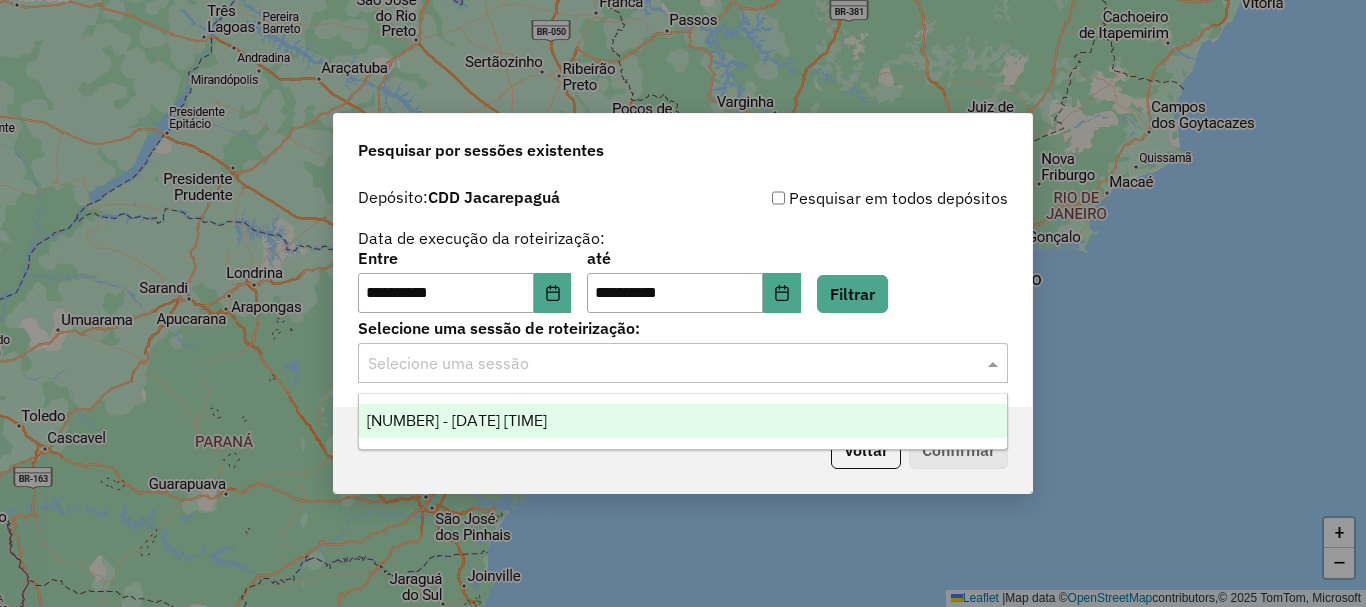 click on "1224787 - 06/08/2025 19:32" at bounding box center [457, 420] 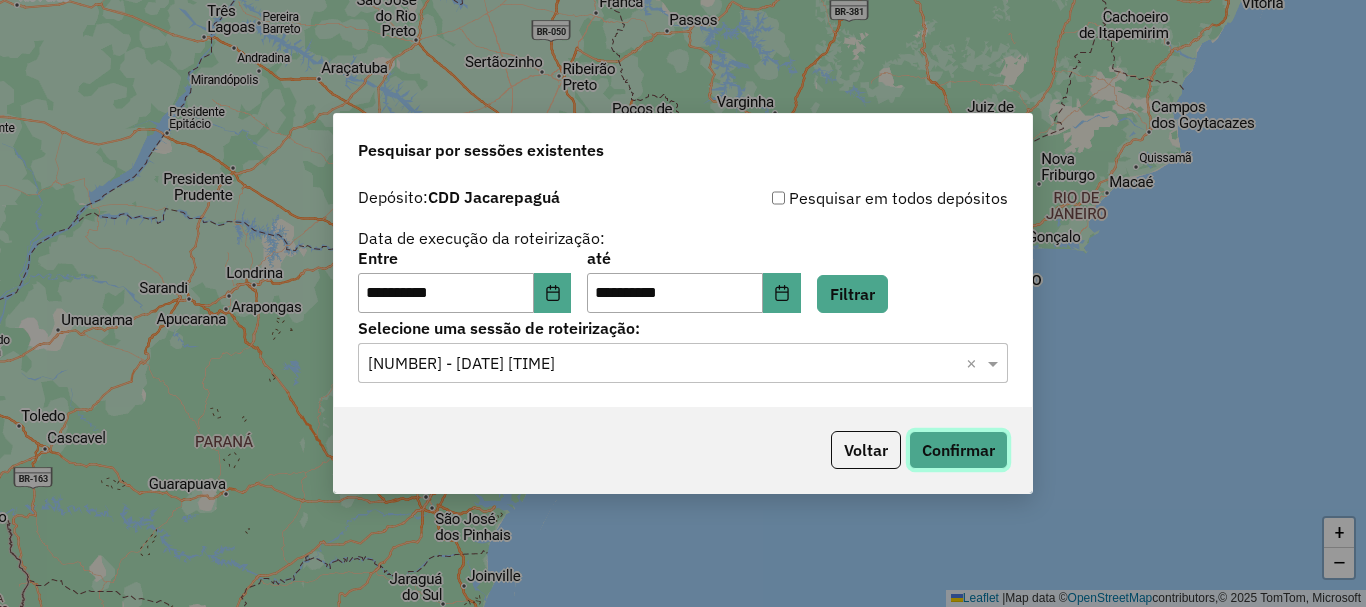 click on "Confirmar" 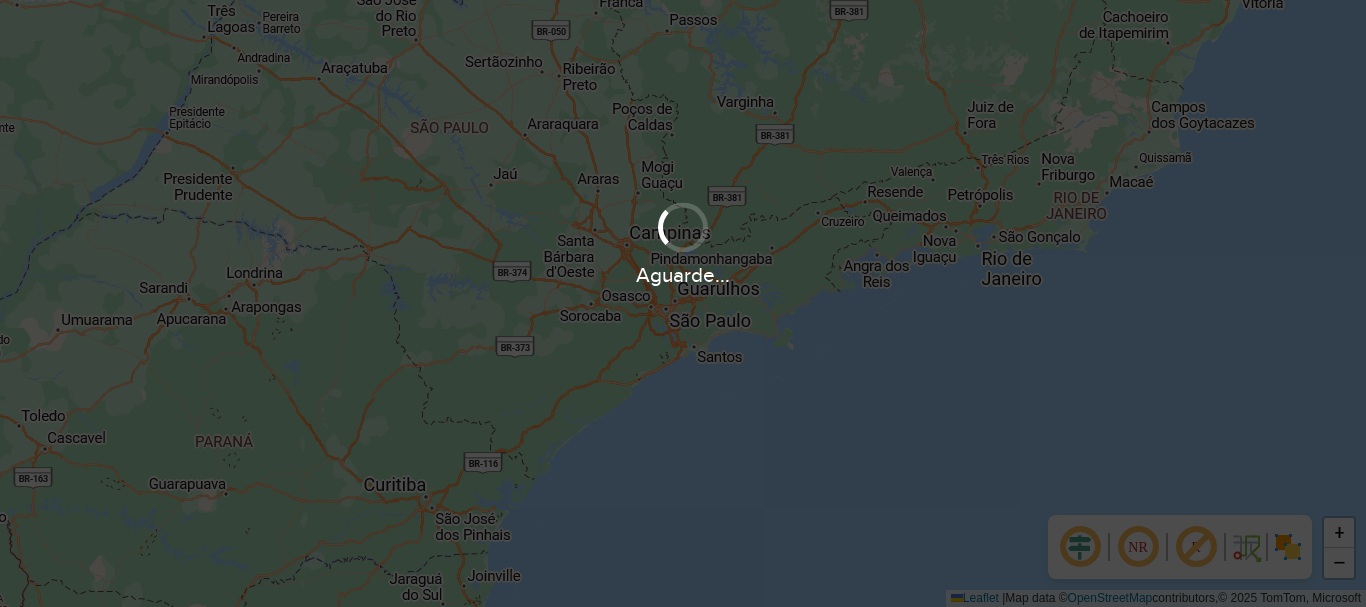 scroll, scrollTop: 0, scrollLeft: 0, axis: both 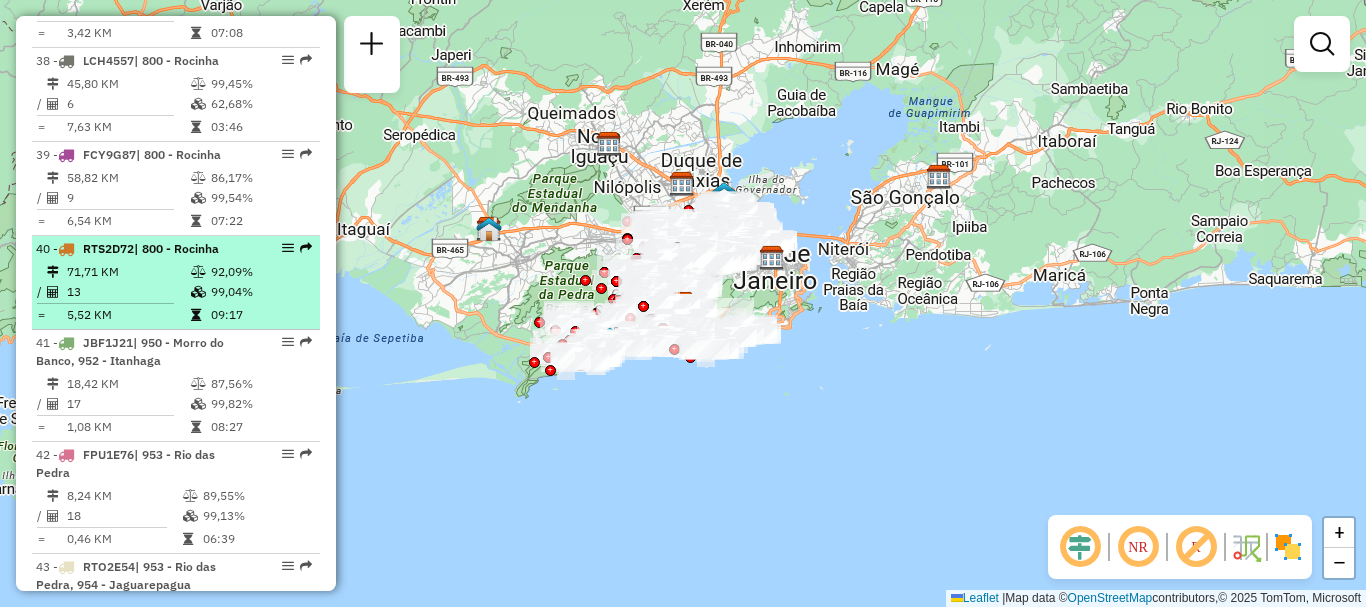 click on "71,71 KM" at bounding box center [128, 272] 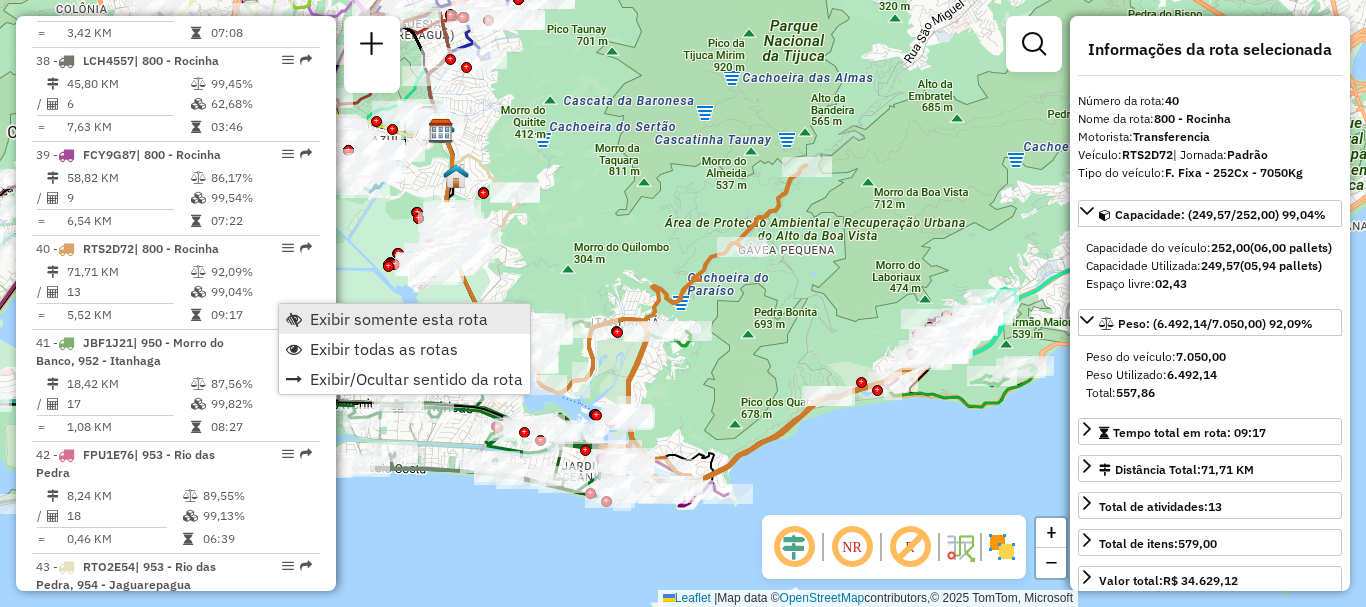 click on "Exibir somente esta rota" at bounding box center [399, 319] 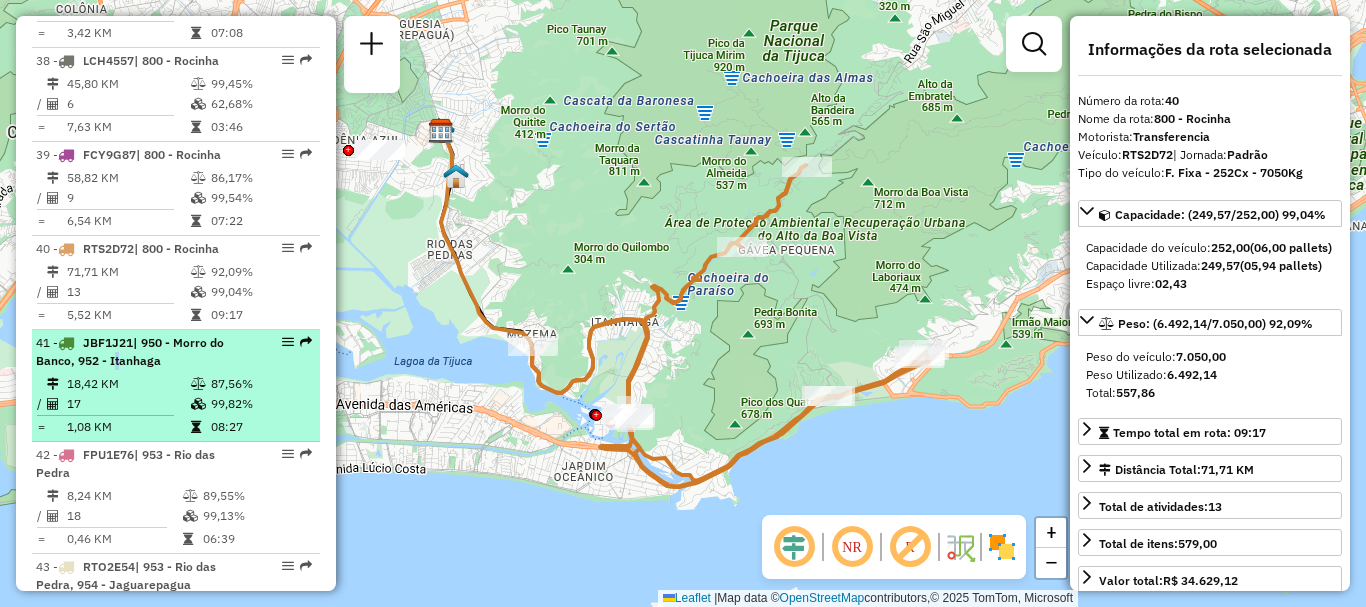 click on "| 950 - Morro do Banco, 952 - Itanhaga" at bounding box center (130, 351) 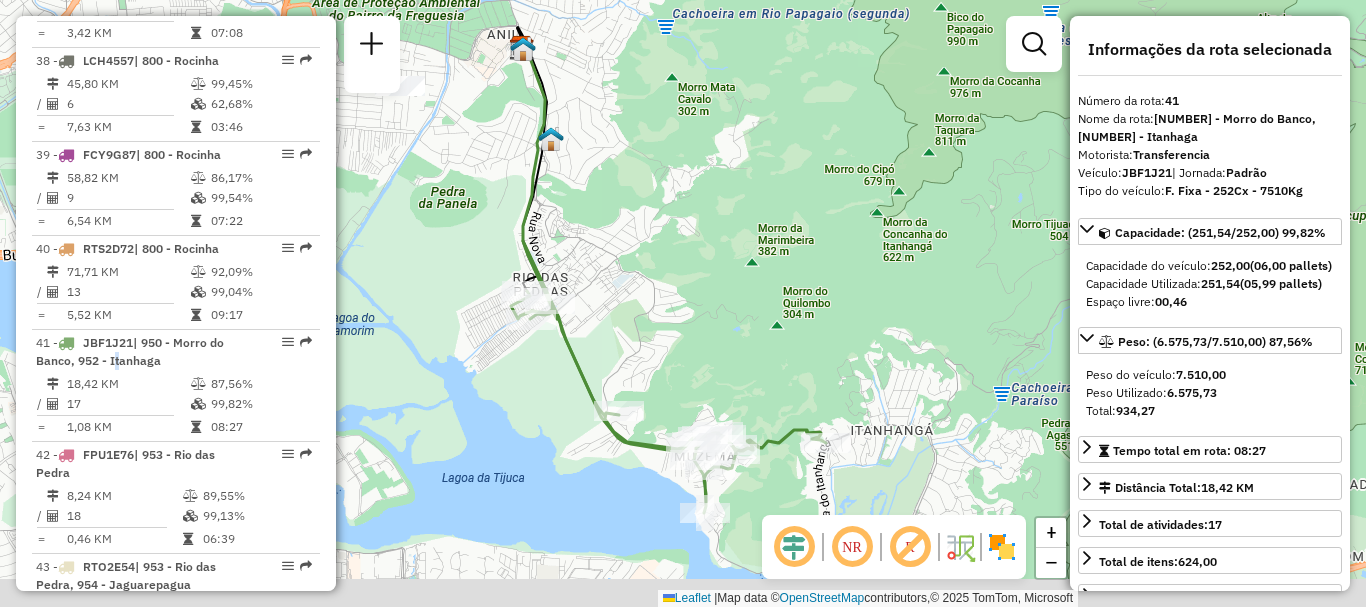drag, startPoint x: 722, startPoint y: 298, endPoint x: 705, endPoint y: 235, distance: 65.25335 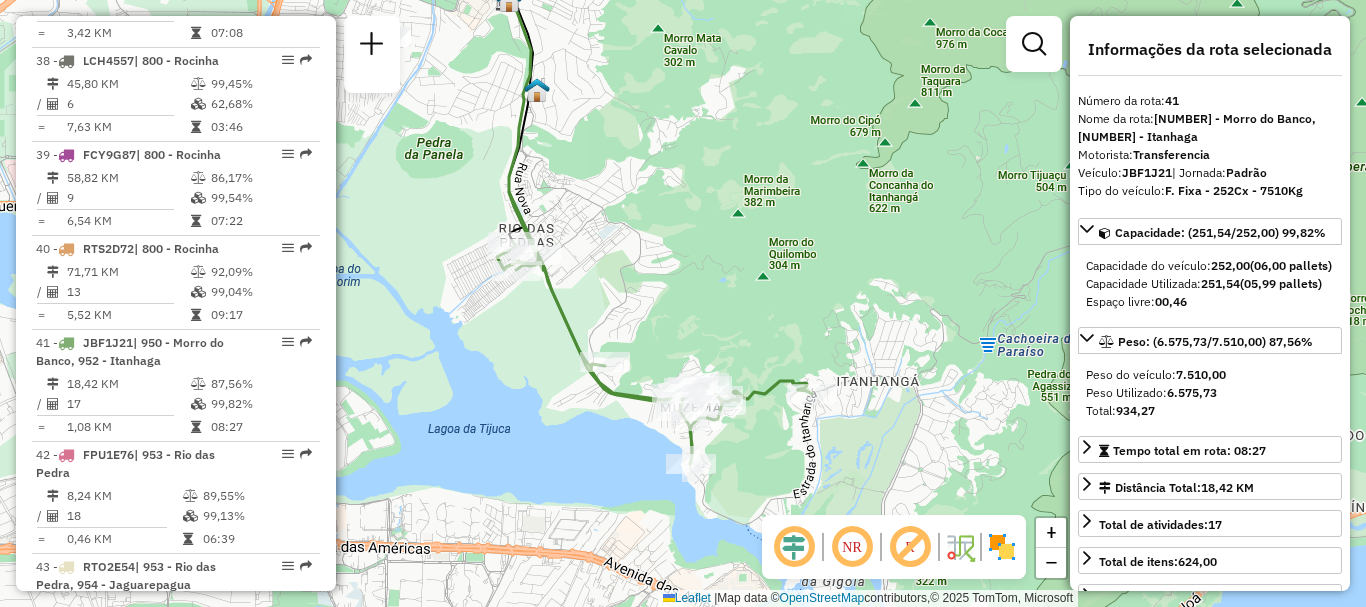 scroll, scrollTop: 5333, scrollLeft: 0, axis: vertical 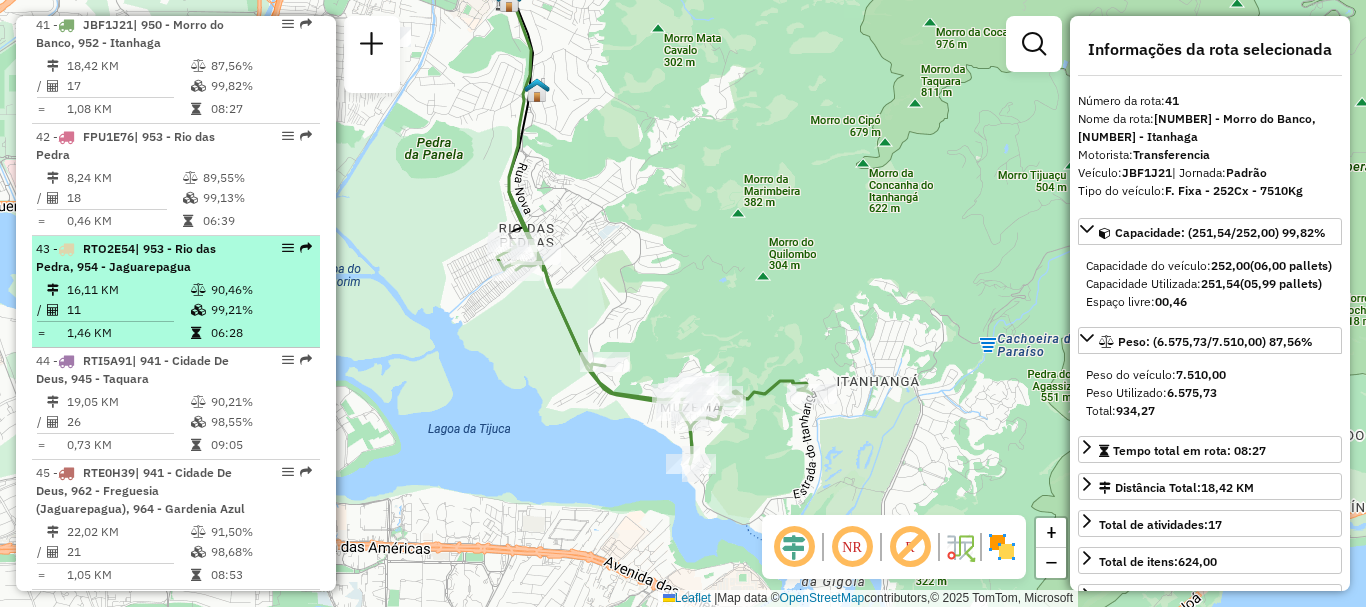 click on "[NUMBER] -       RTO2E54   | [NUMBER] - Rio das Pedra, [NUMBER] - Jaguarepagua [NUMBER] KM   [NUMBER]%  /  [NUMBER]   [NUMBER]%     =  [NUMBER] KM   [TIME]" at bounding box center (176, 292) 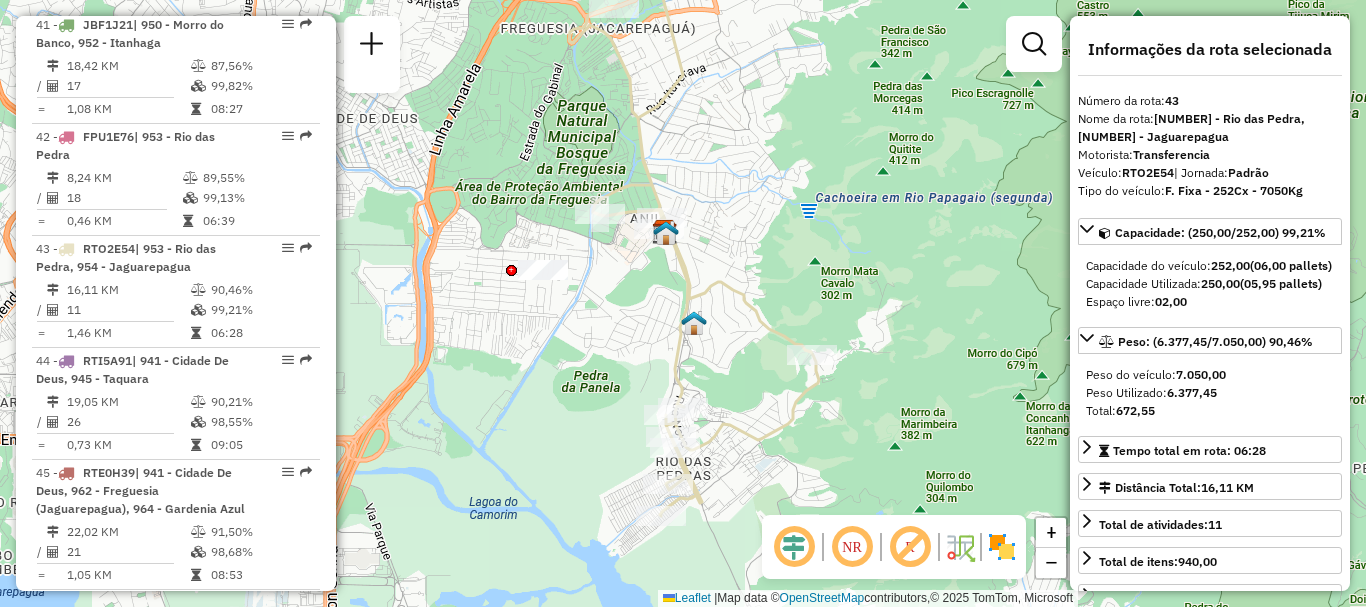 drag, startPoint x: 737, startPoint y: 355, endPoint x: 739, endPoint y: 337, distance: 18.110771 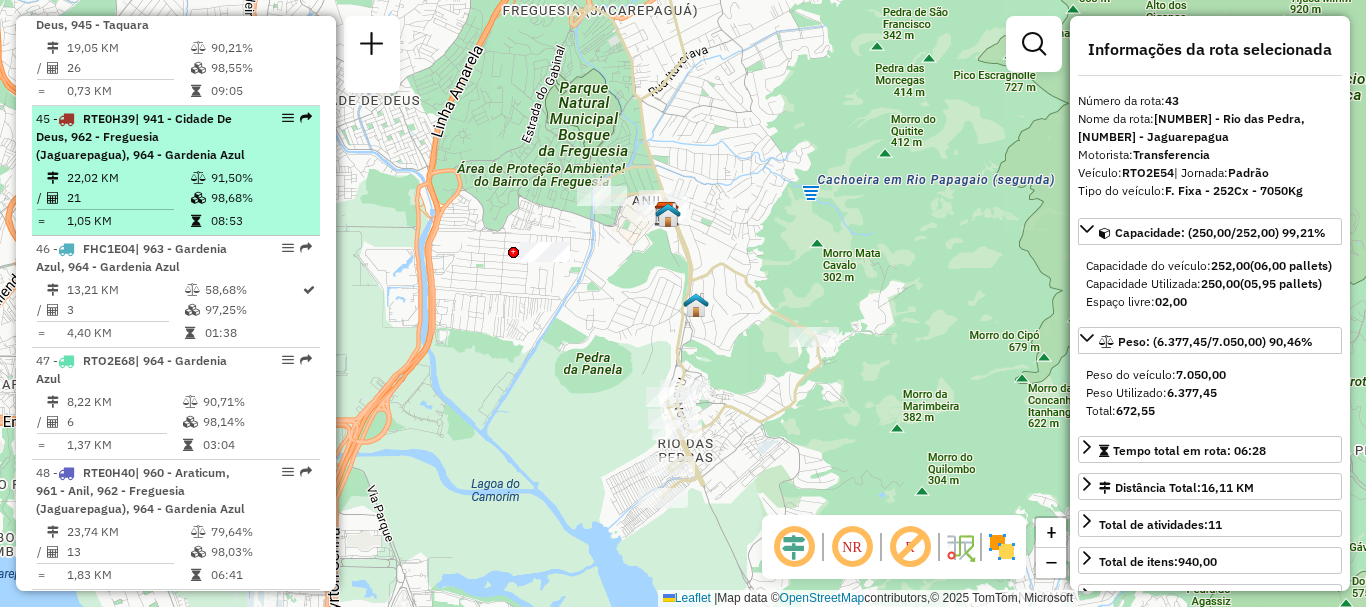 scroll, scrollTop: 5221, scrollLeft: 0, axis: vertical 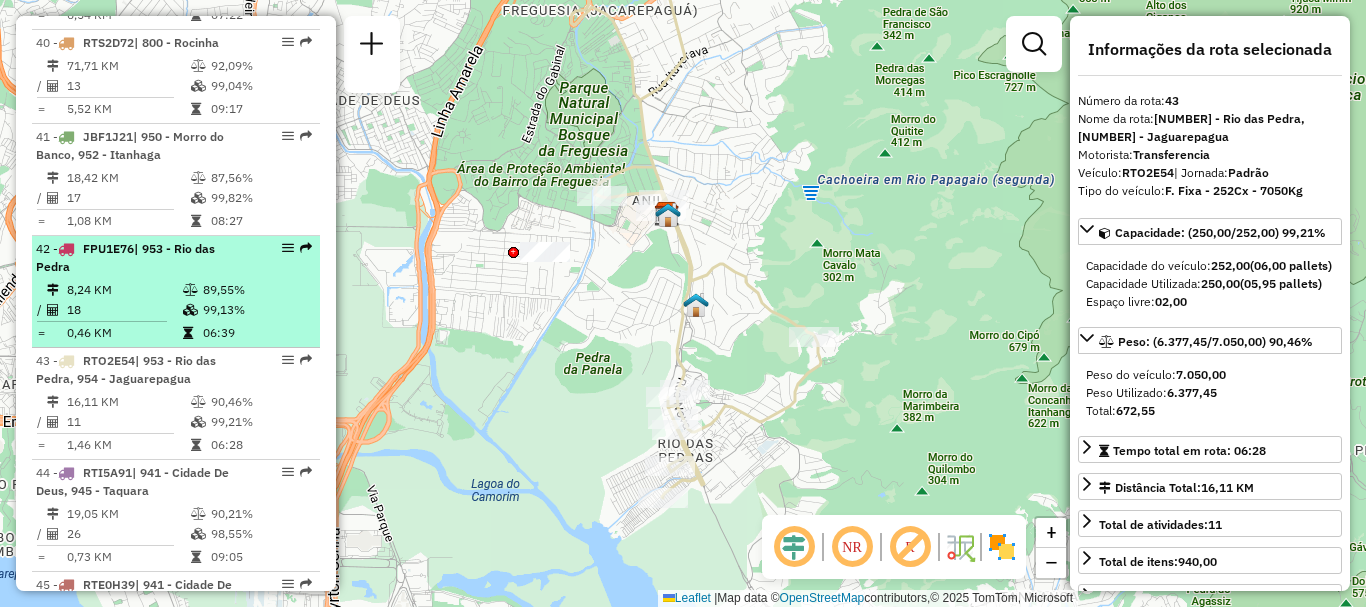click on "[NUMBER] -       RTO2E54   | [NUMBER] - Rio das Pedra" at bounding box center [176, 258] 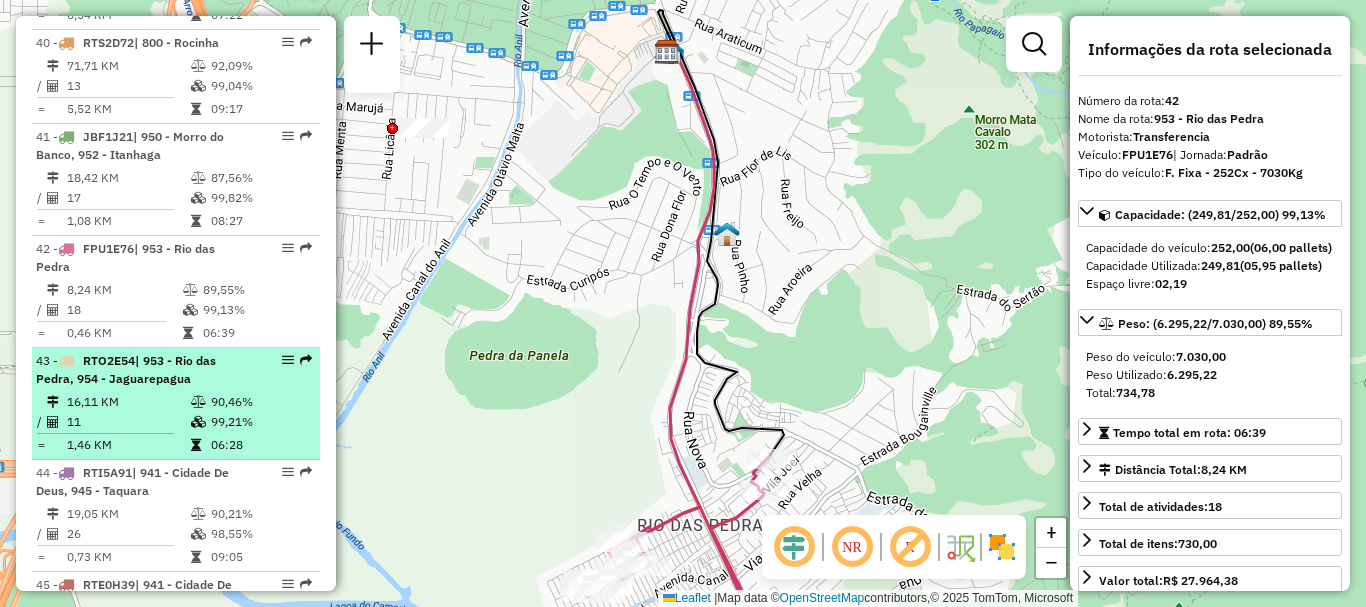 click on "[NUMBER] -       RTO2E54   | [NUMBER] - Rio das Pedra, [NUMBER] - Jaguarepagua" at bounding box center [142, 370] 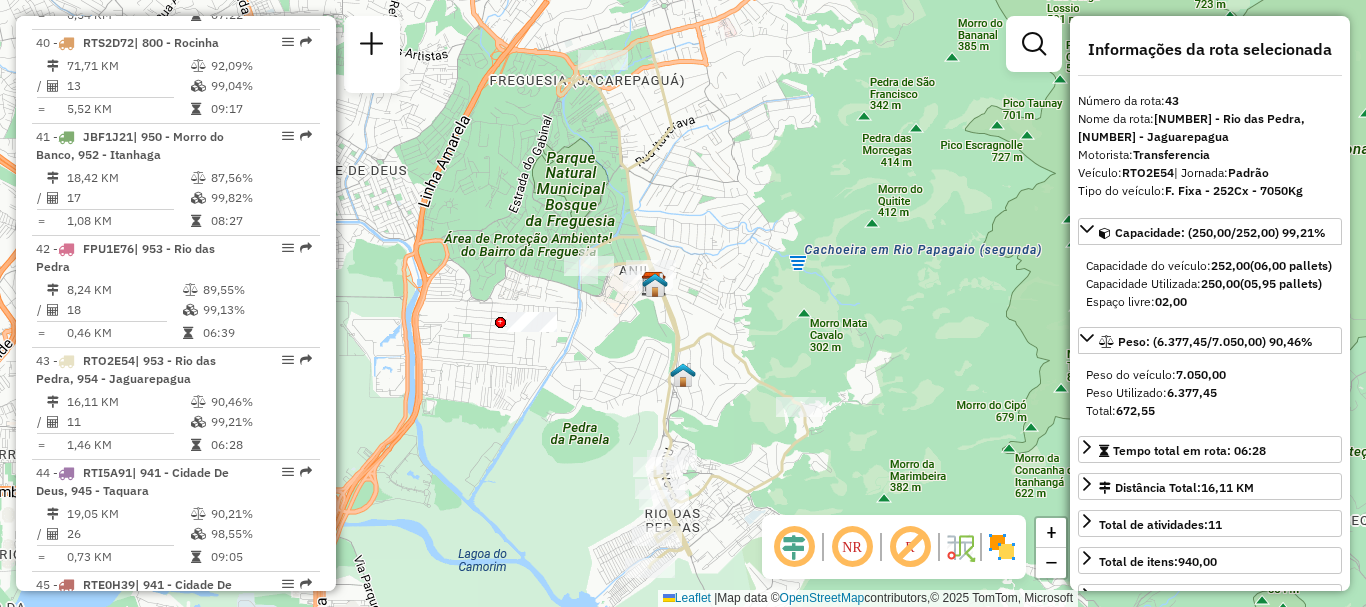 drag, startPoint x: 766, startPoint y: 472, endPoint x: 794, endPoint y: 392, distance: 84.758484 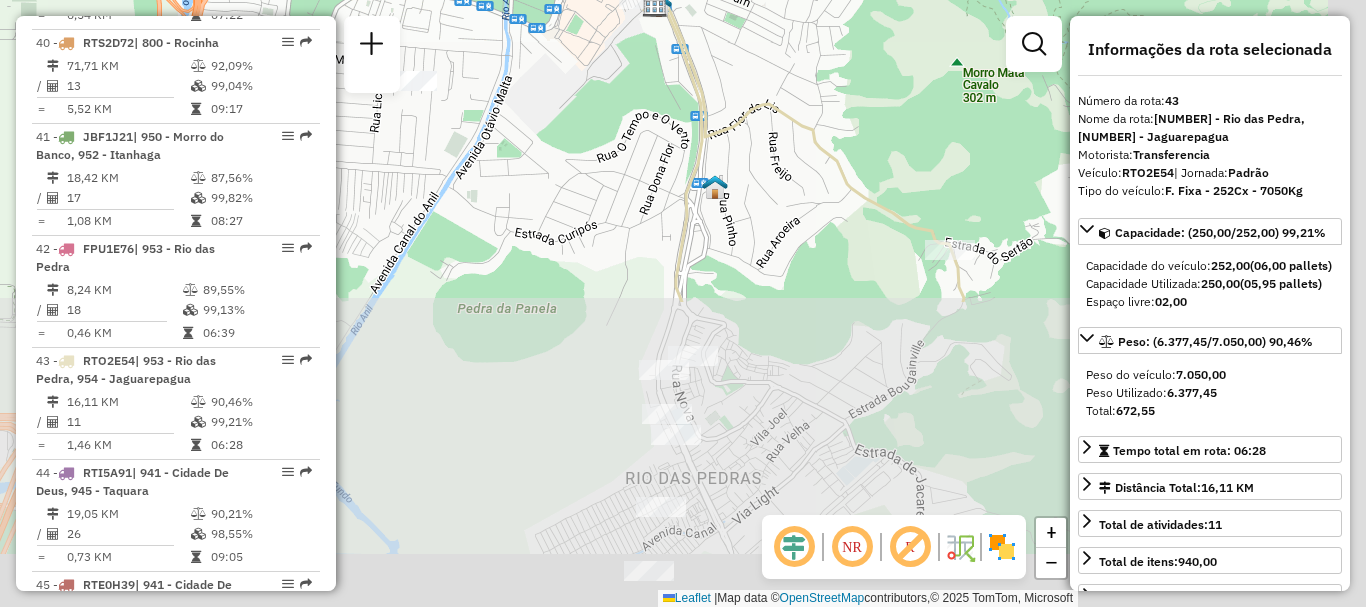 drag, startPoint x: 852, startPoint y: 404, endPoint x: 725, endPoint y: 17, distance: 407.3058 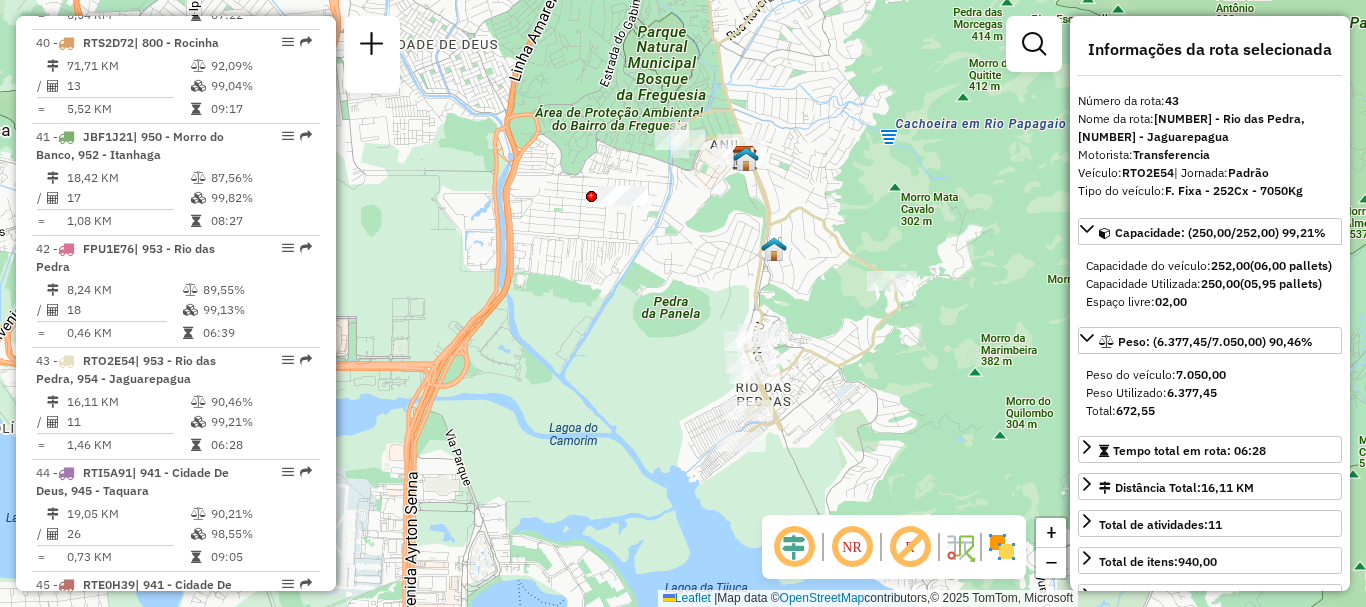 scroll, scrollTop: 5557, scrollLeft: 0, axis: vertical 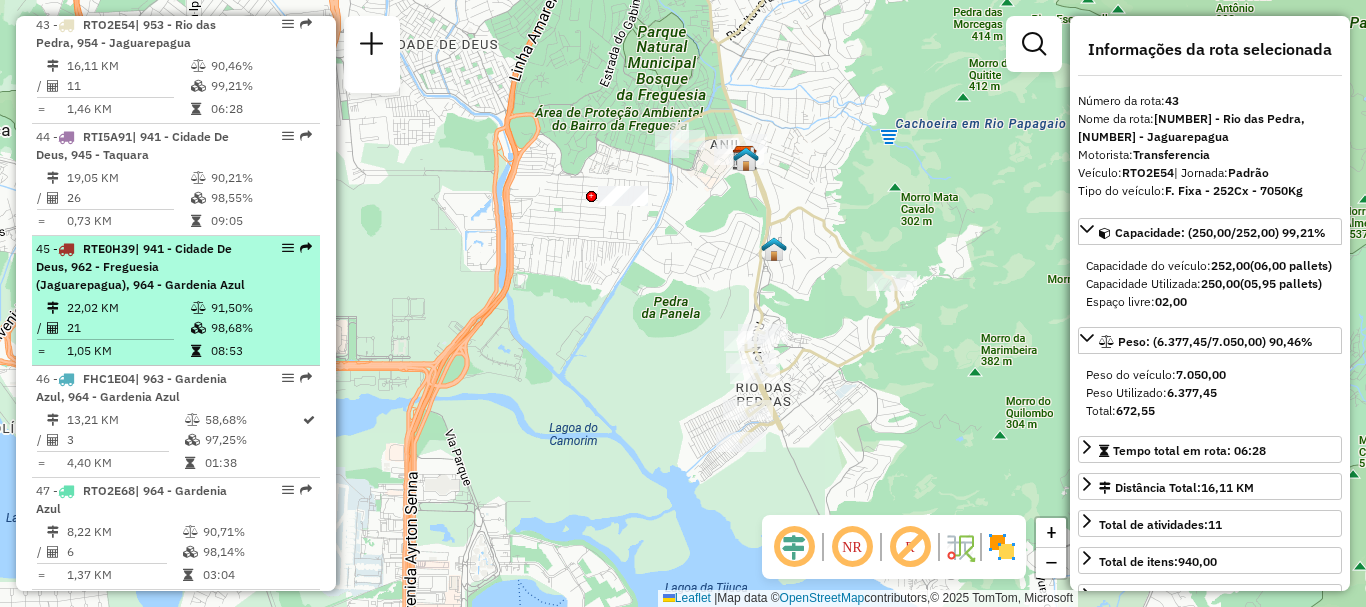 click on "[NUMBER] - [NUMBER] - SALGADOS E MASSAS FR" at bounding box center [142, 267] 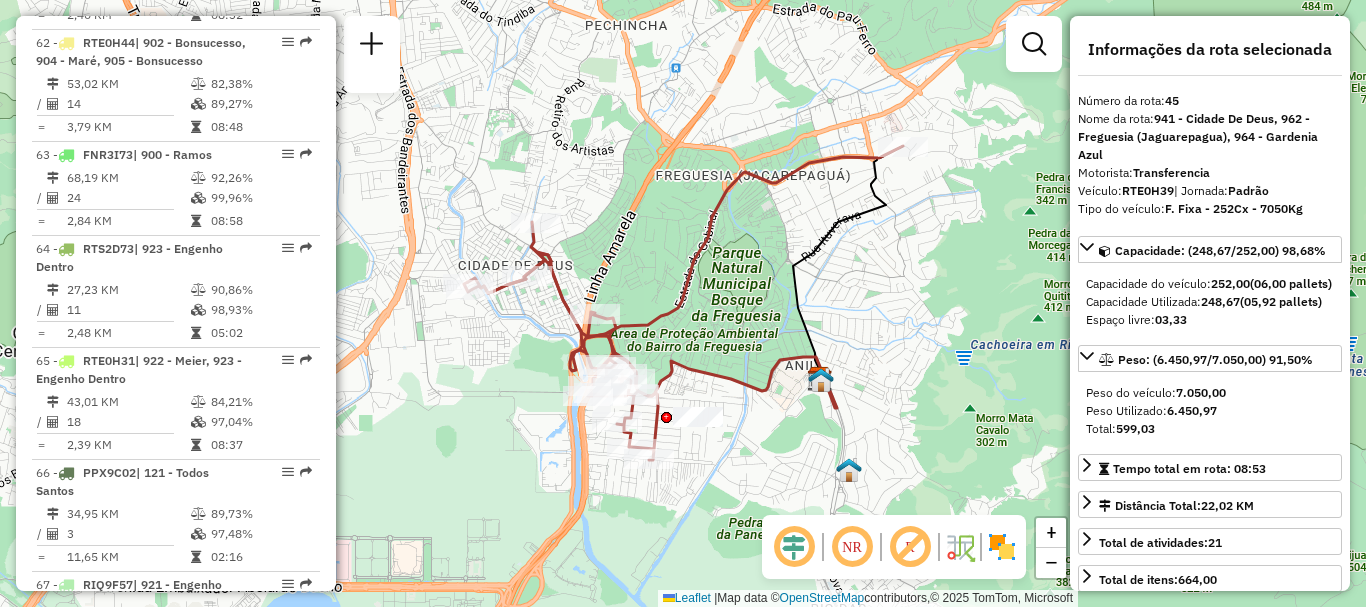 scroll, scrollTop: 5015, scrollLeft: 0, axis: vertical 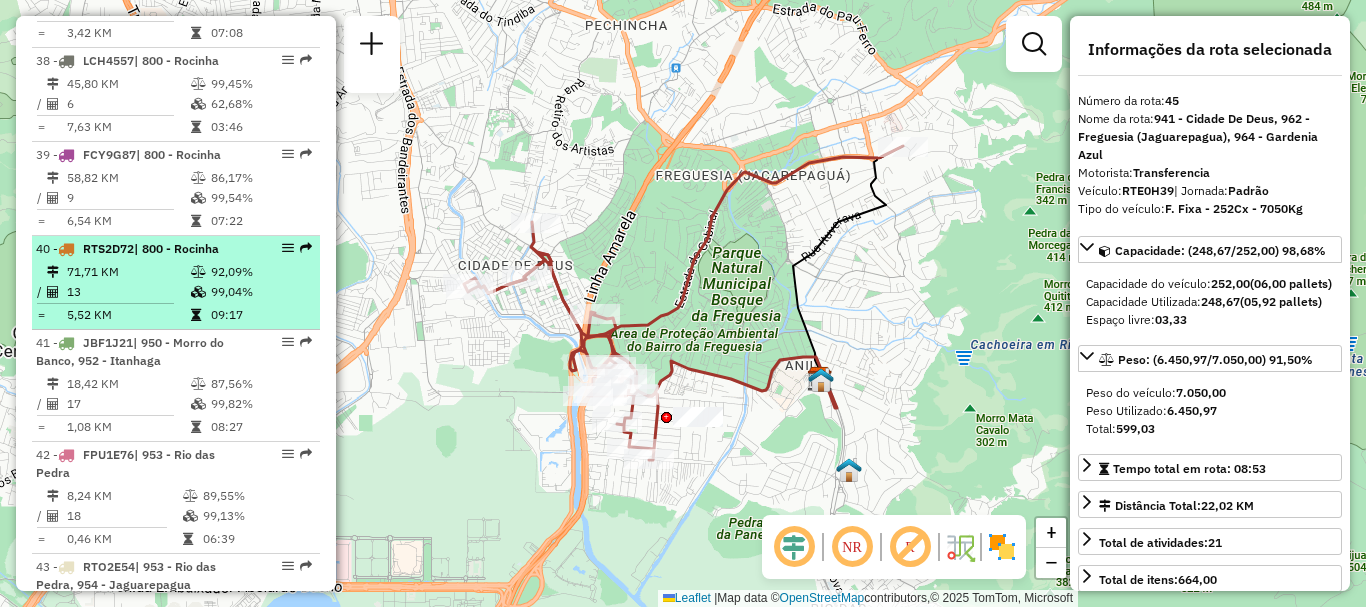 click on "[NUMBER] -       RTS2D72   | [NUMBER] - Rocinha" at bounding box center [142, 249] 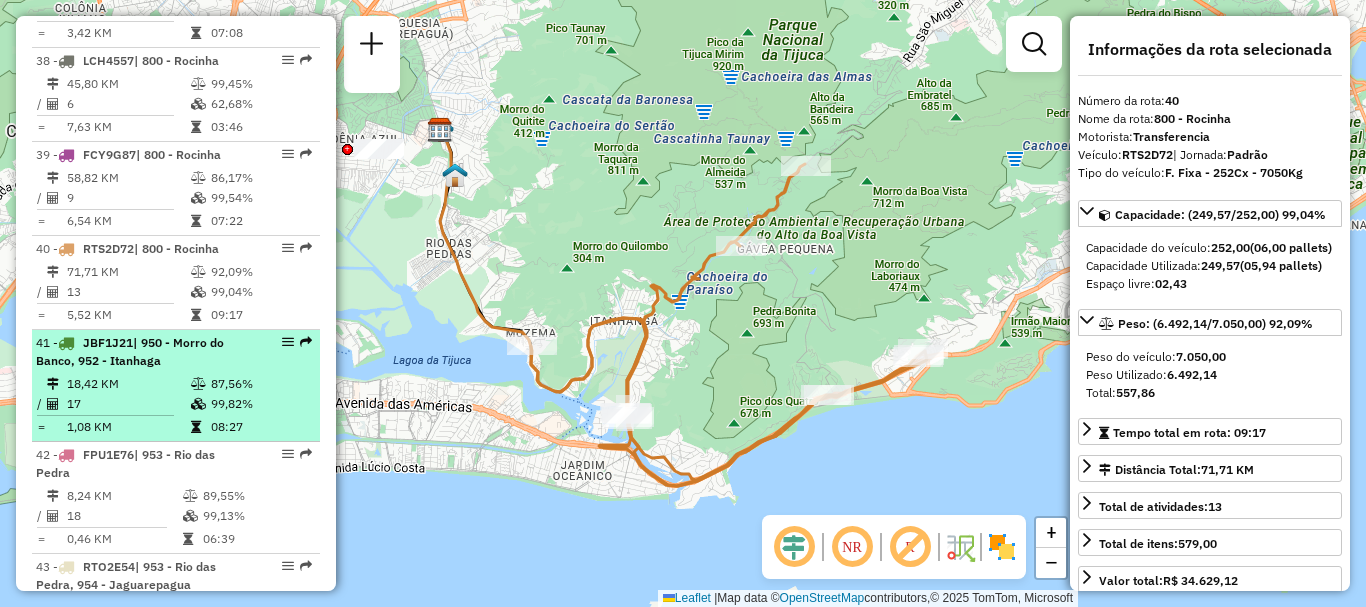 click on "[NUMBER] -       RTE0H39   | [NUMBER] - Morro do Banco, [NUMBER] - Itanhaga [NUMBER] KM   [NUMBER]%  /  [NUMBER]   [NUMBER]%     =  [NUMBER] KM   [TIME]" at bounding box center [176, 386] 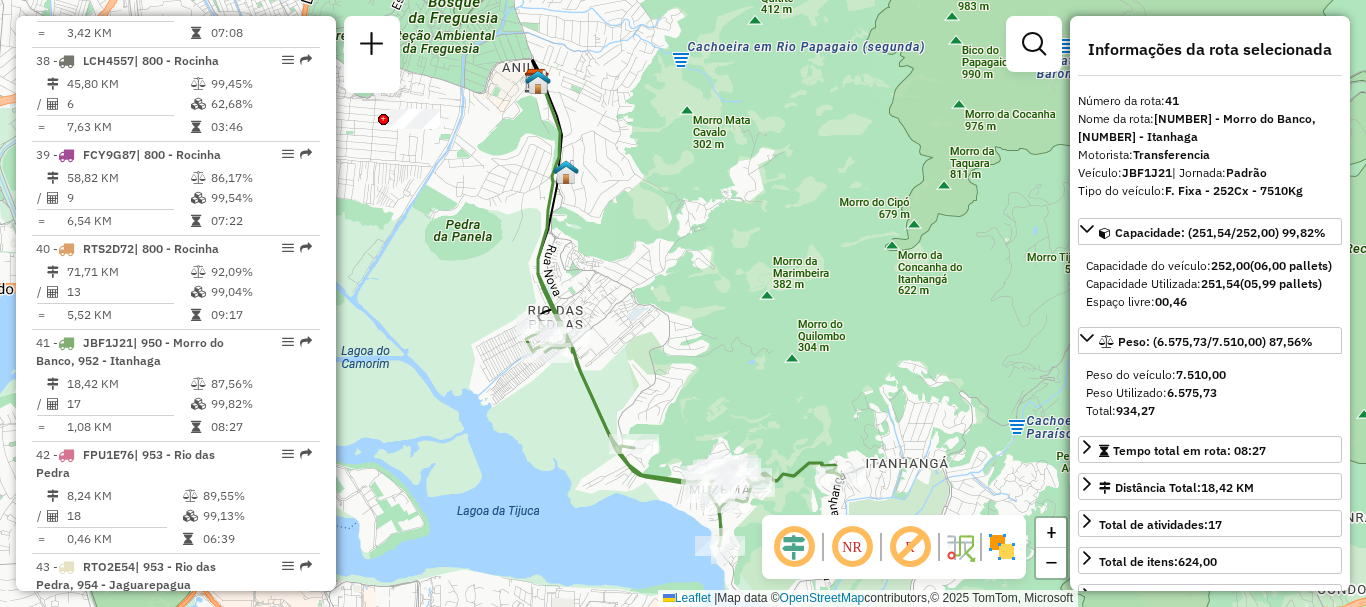drag, startPoint x: 565, startPoint y: 415, endPoint x: 540, endPoint y: 326, distance: 92.44458 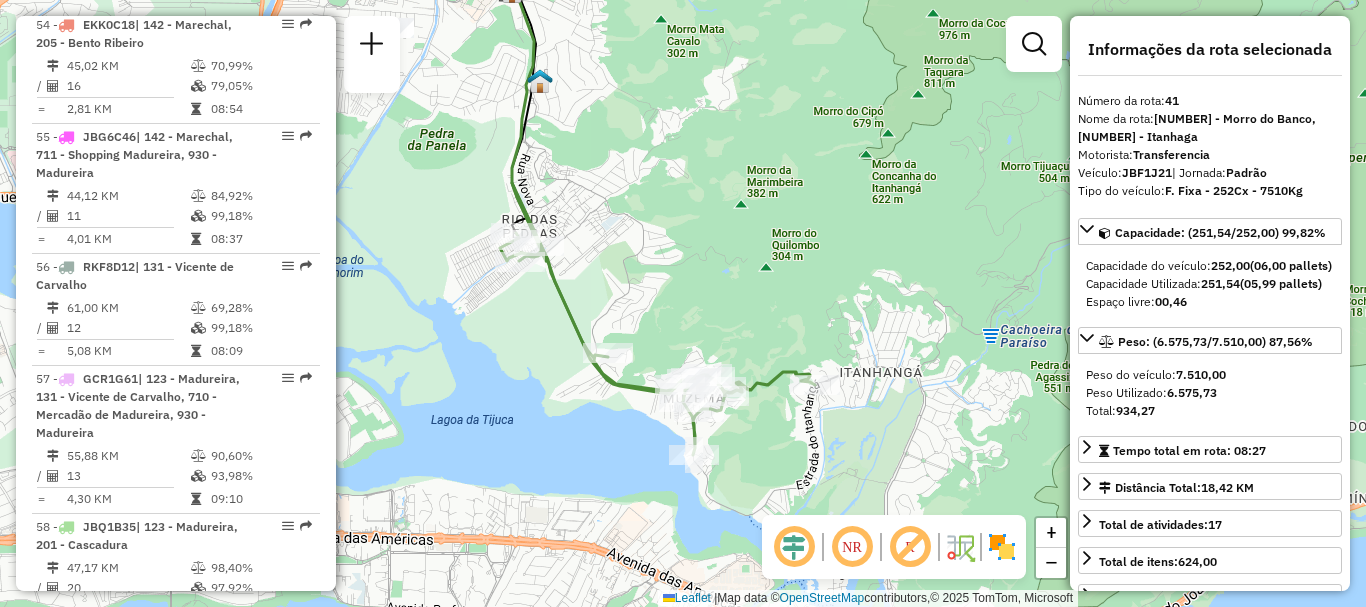 scroll, scrollTop: 2591, scrollLeft: 0, axis: vertical 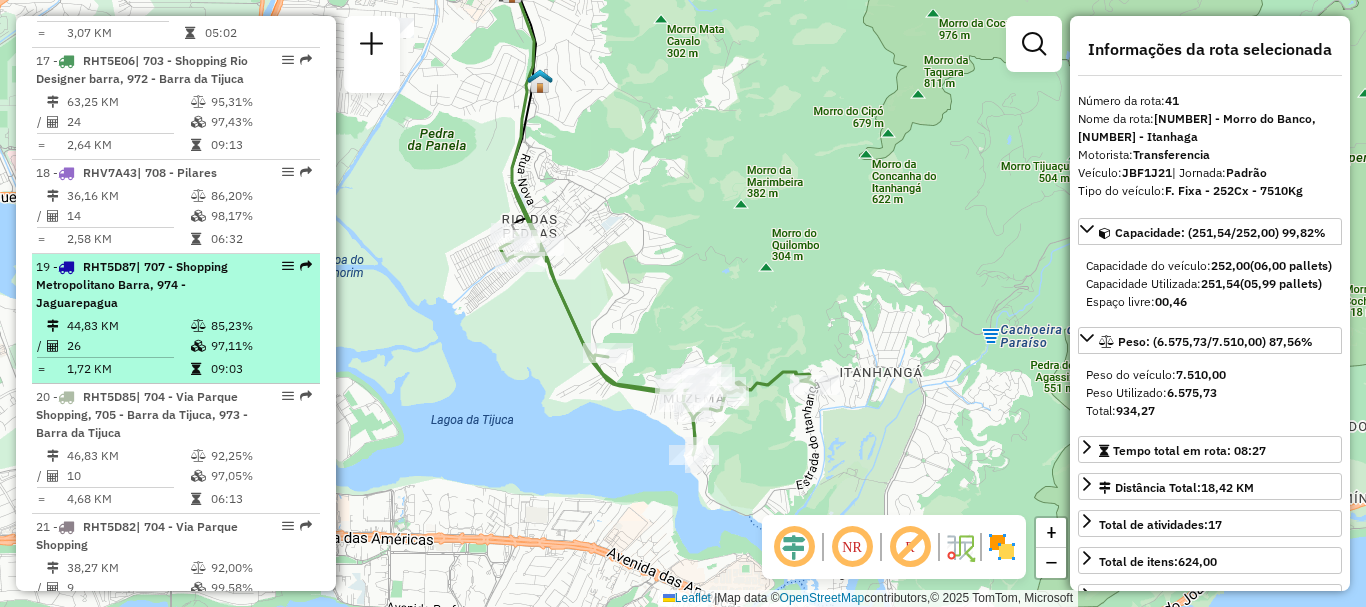 click on "[NUMBER] -       RHT5D87   | [NUMBER] - Shopping Metropolitano Barra, [NUMBER] - Jaguarepagua" at bounding box center [142, 285] 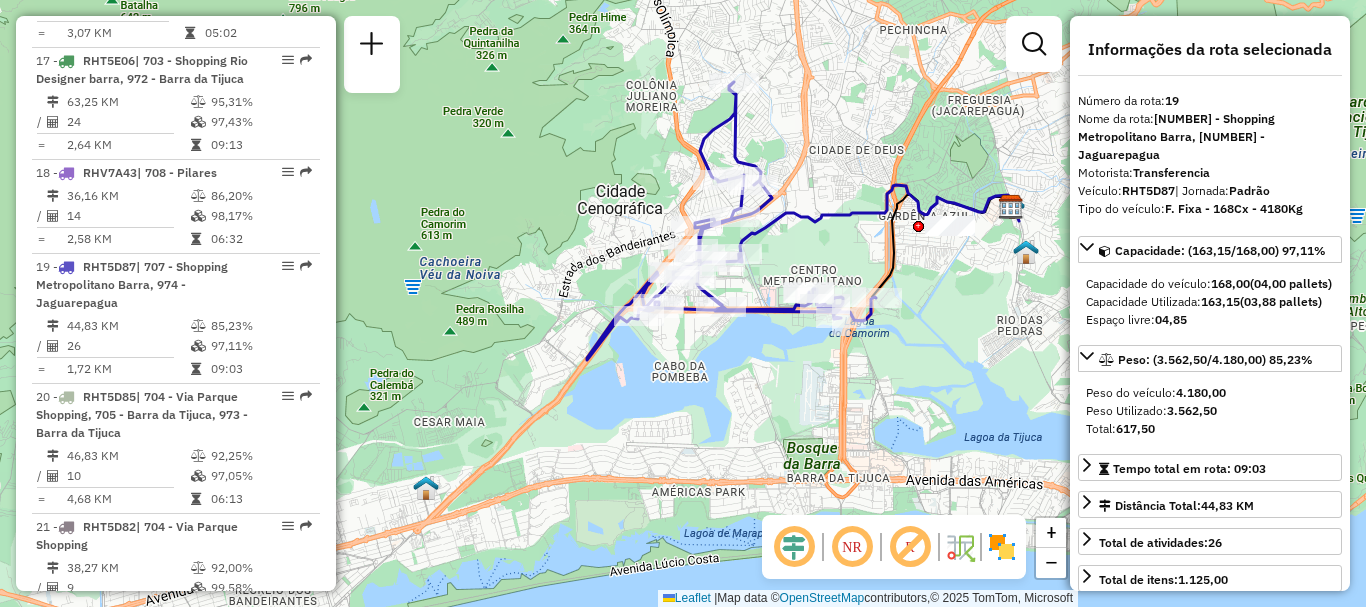 scroll, scrollTop: 3761, scrollLeft: 0, axis: vertical 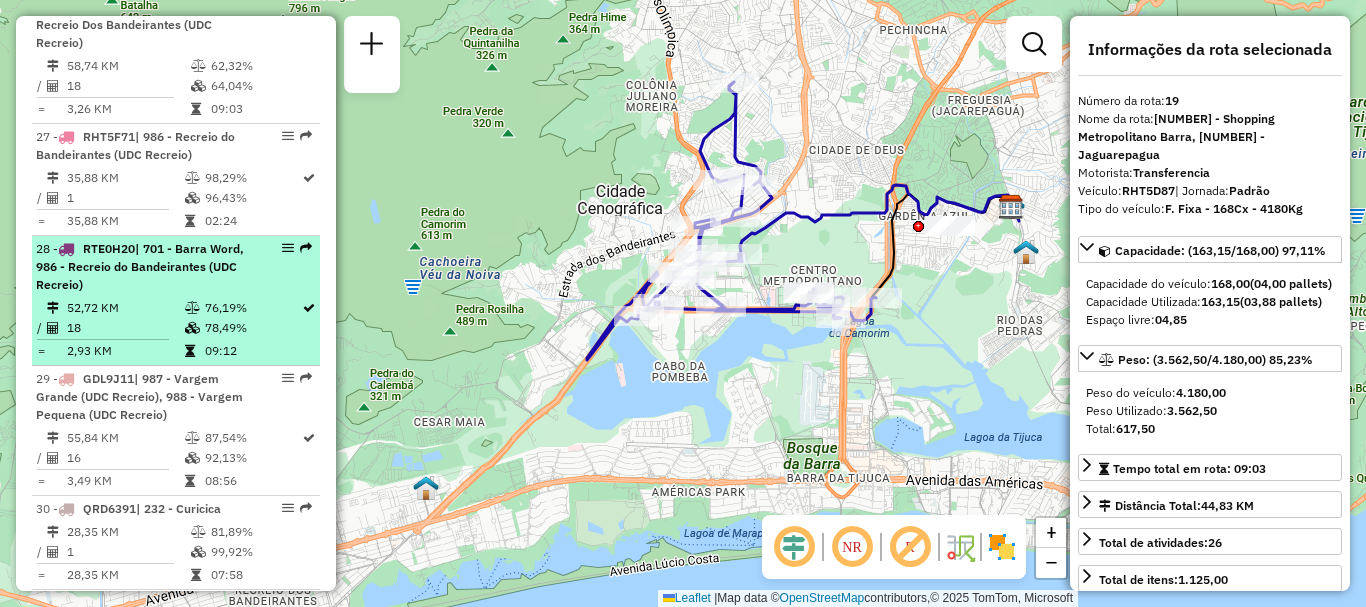 click on "| 701 - Barra Word, 986 - Recreio do Bandeirantes (UDC Recreio)" at bounding box center [140, 266] 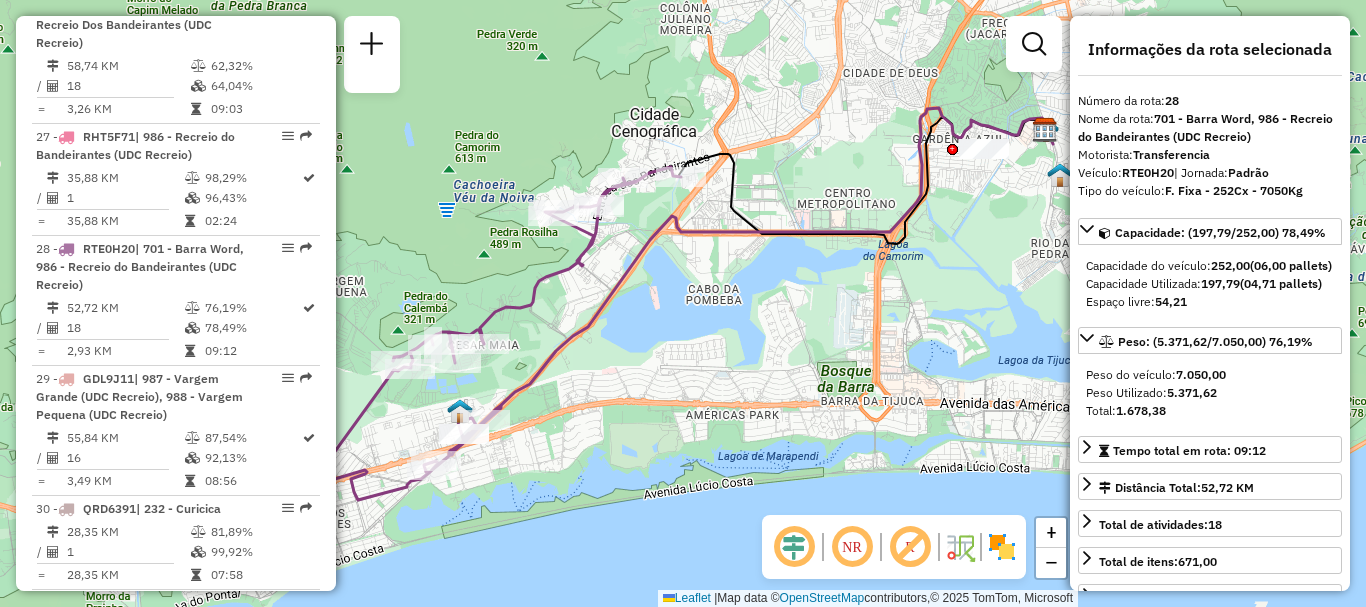 scroll, scrollTop: 8129, scrollLeft: 0, axis: vertical 